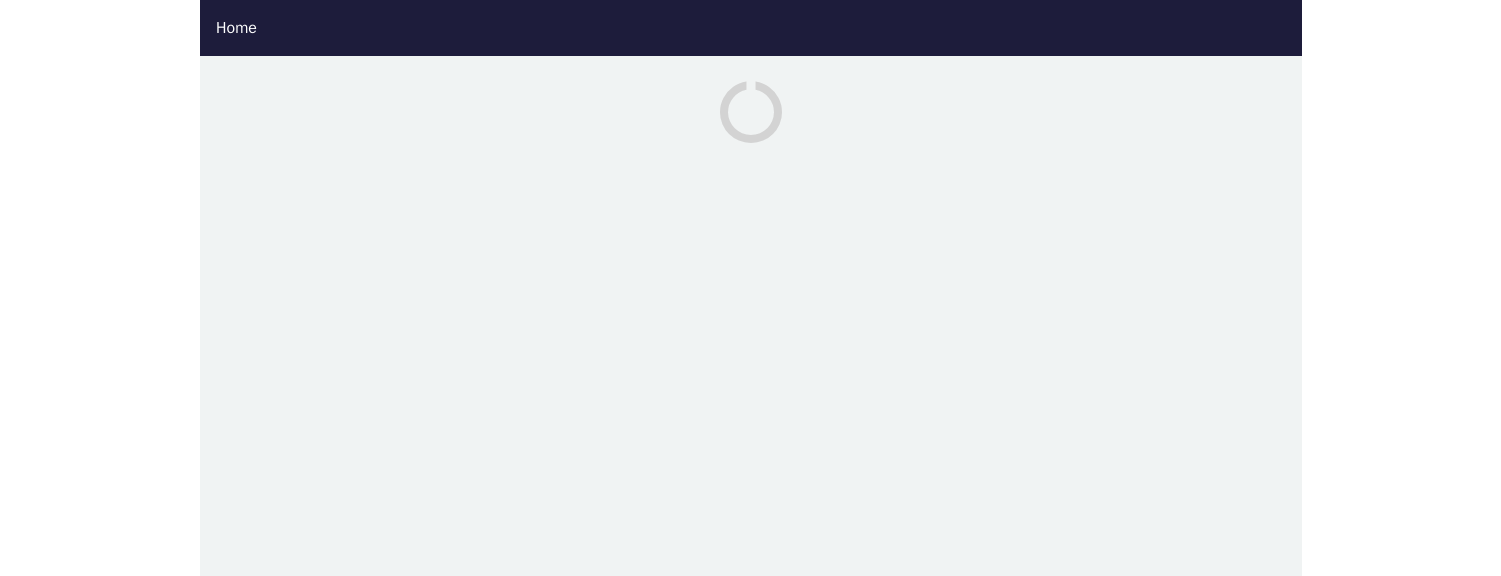 scroll, scrollTop: 0, scrollLeft: 0, axis: both 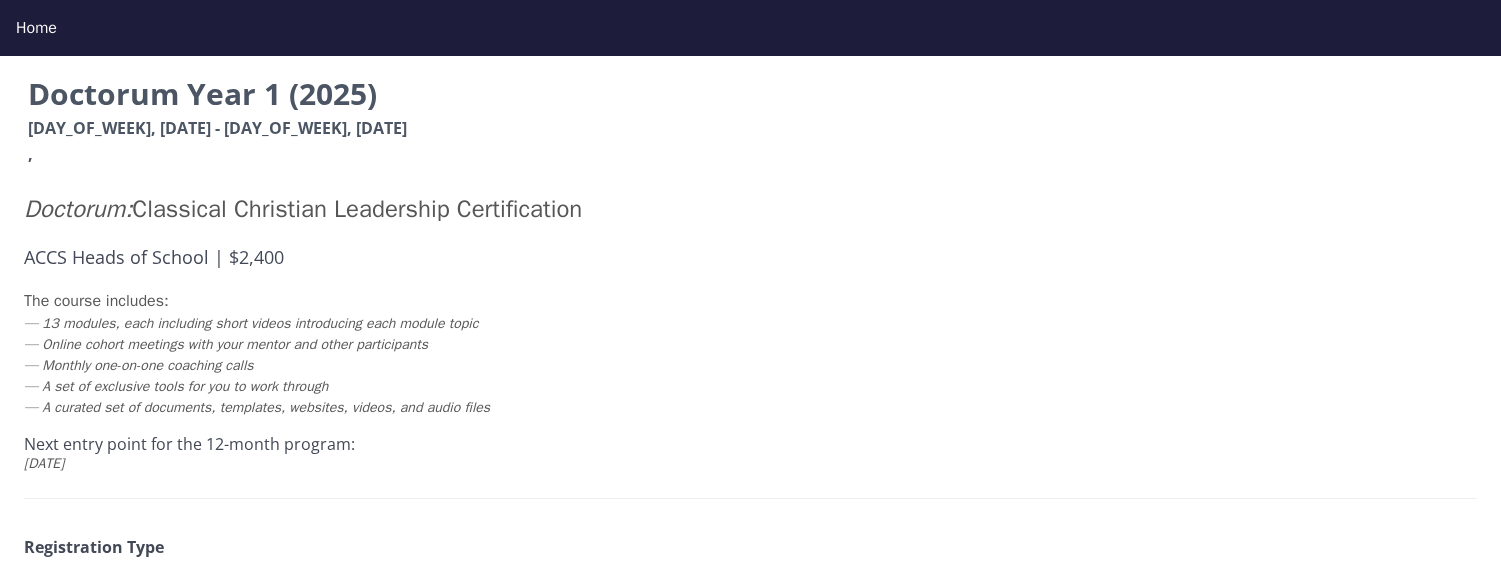 click on "[DAY_OF_WEEK], [MONTH] [DAY] - [DAY_OF_WEEK], [MONTH] [DAY]" at bounding box center [750, 129] 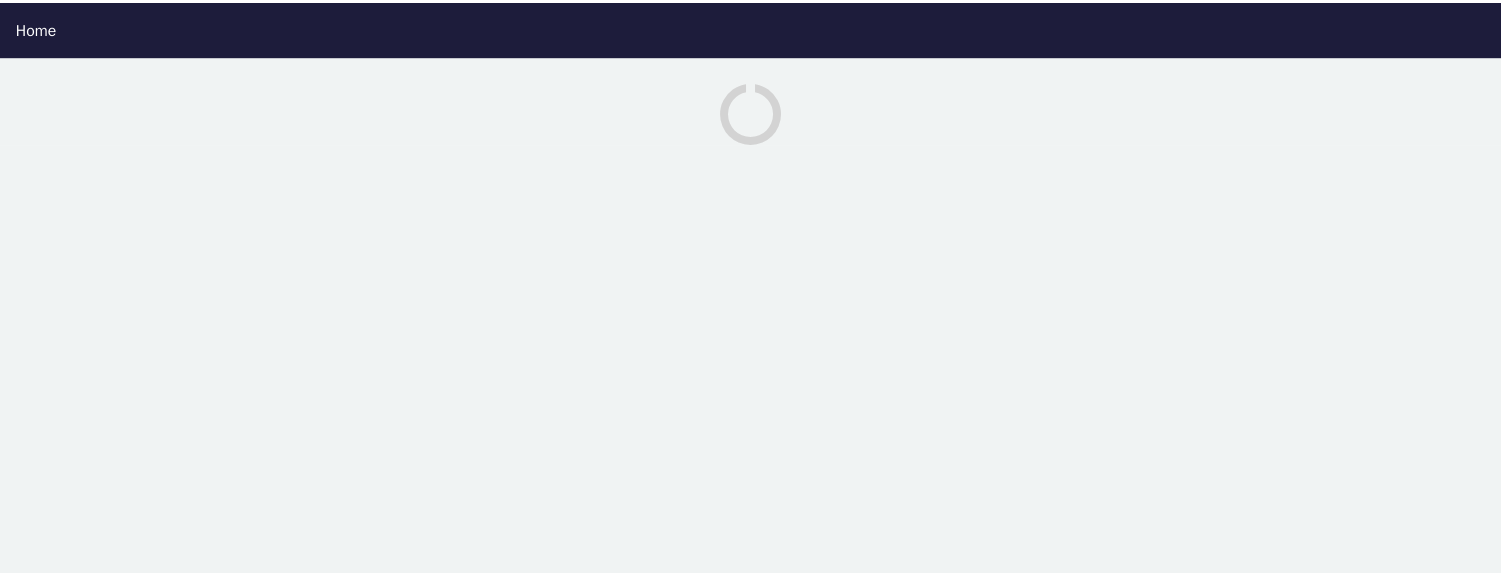 scroll, scrollTop: 0, scrollLeft: 0, axis: both 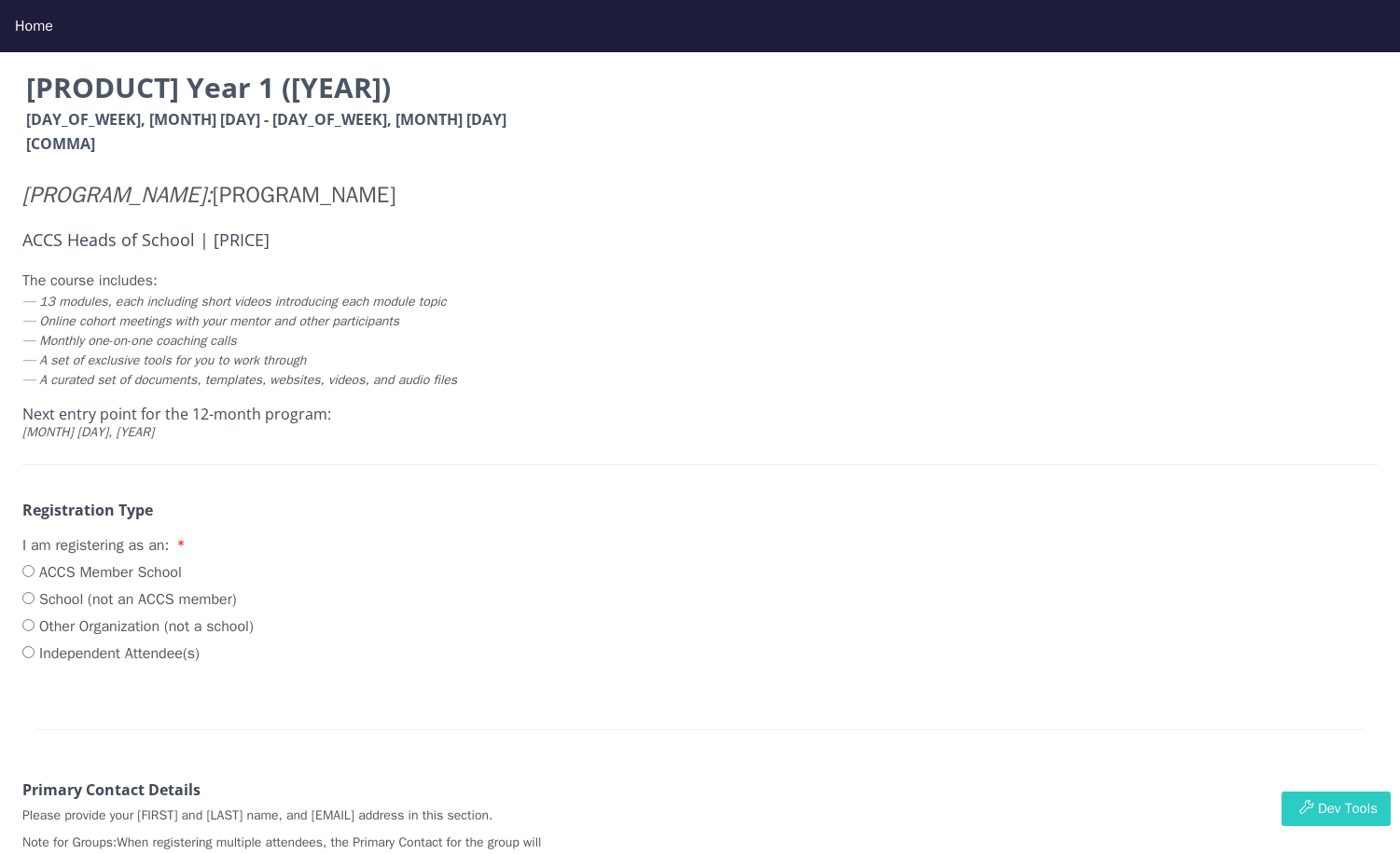 click on "Dev Tools" at bounding box center [1336, 808] 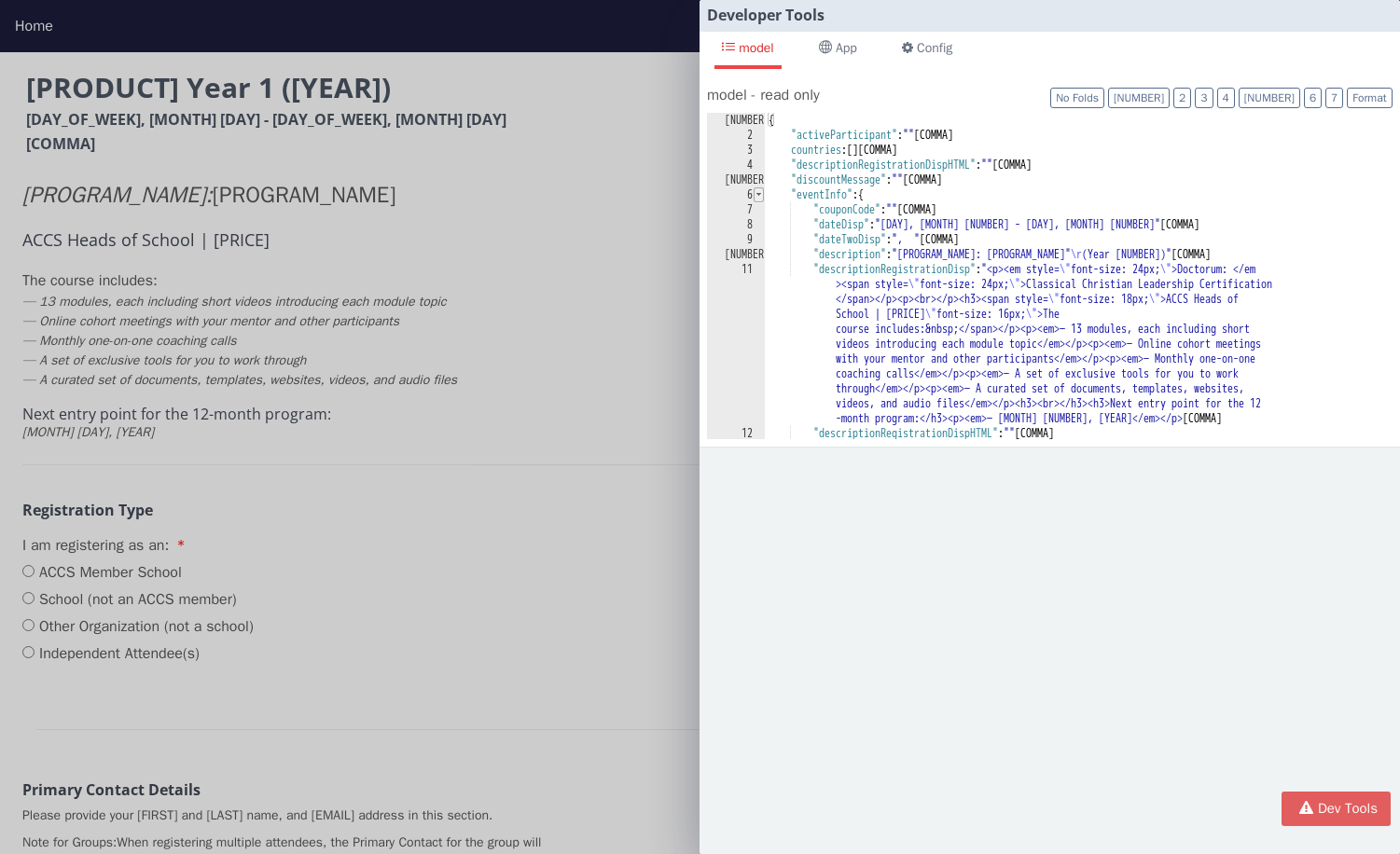 click at bounding box center [775, 120] 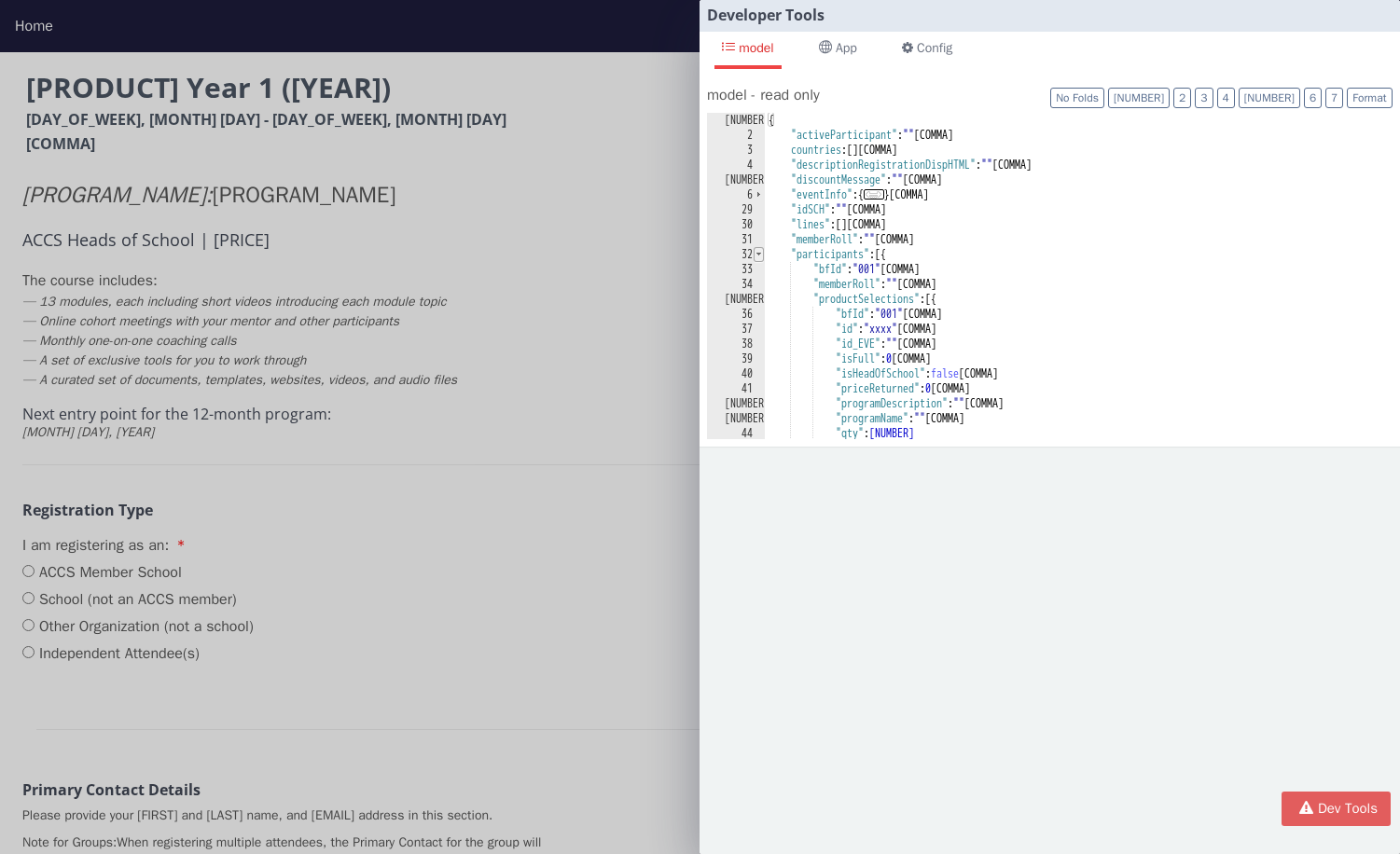 click at bounding box center [775, 120] 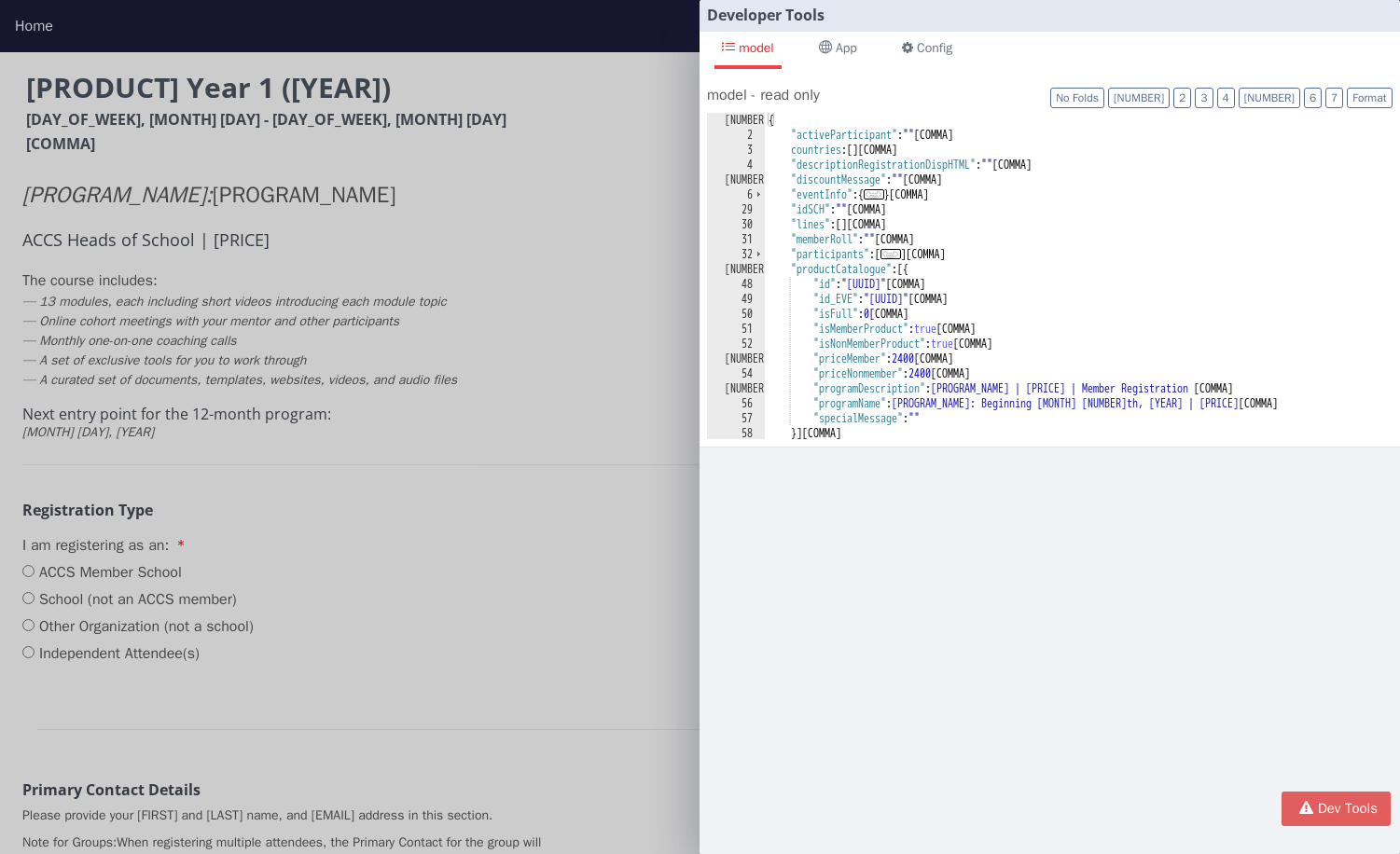 click at bounding box center (775, 120) 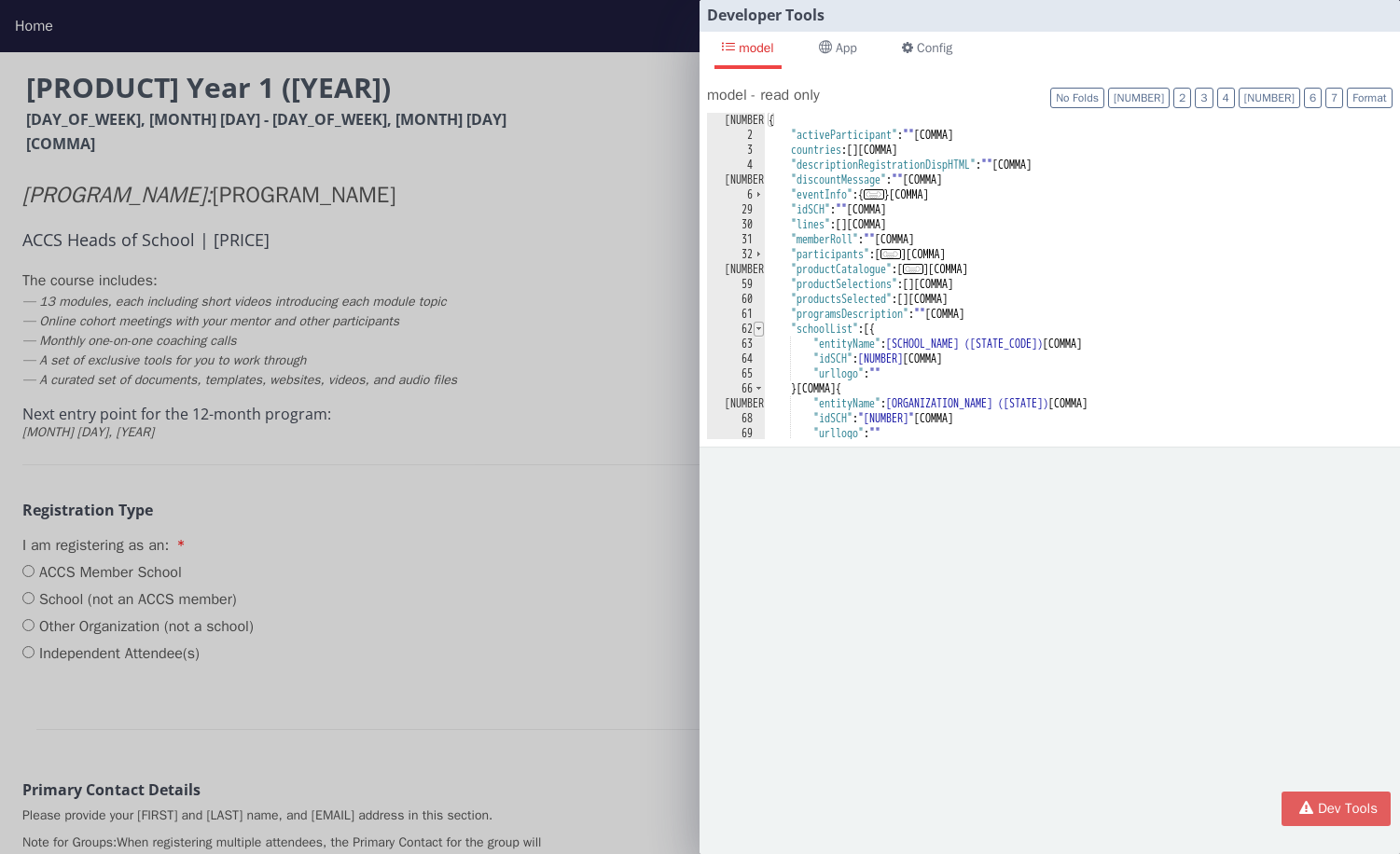 click at bounding box center [775, 120] 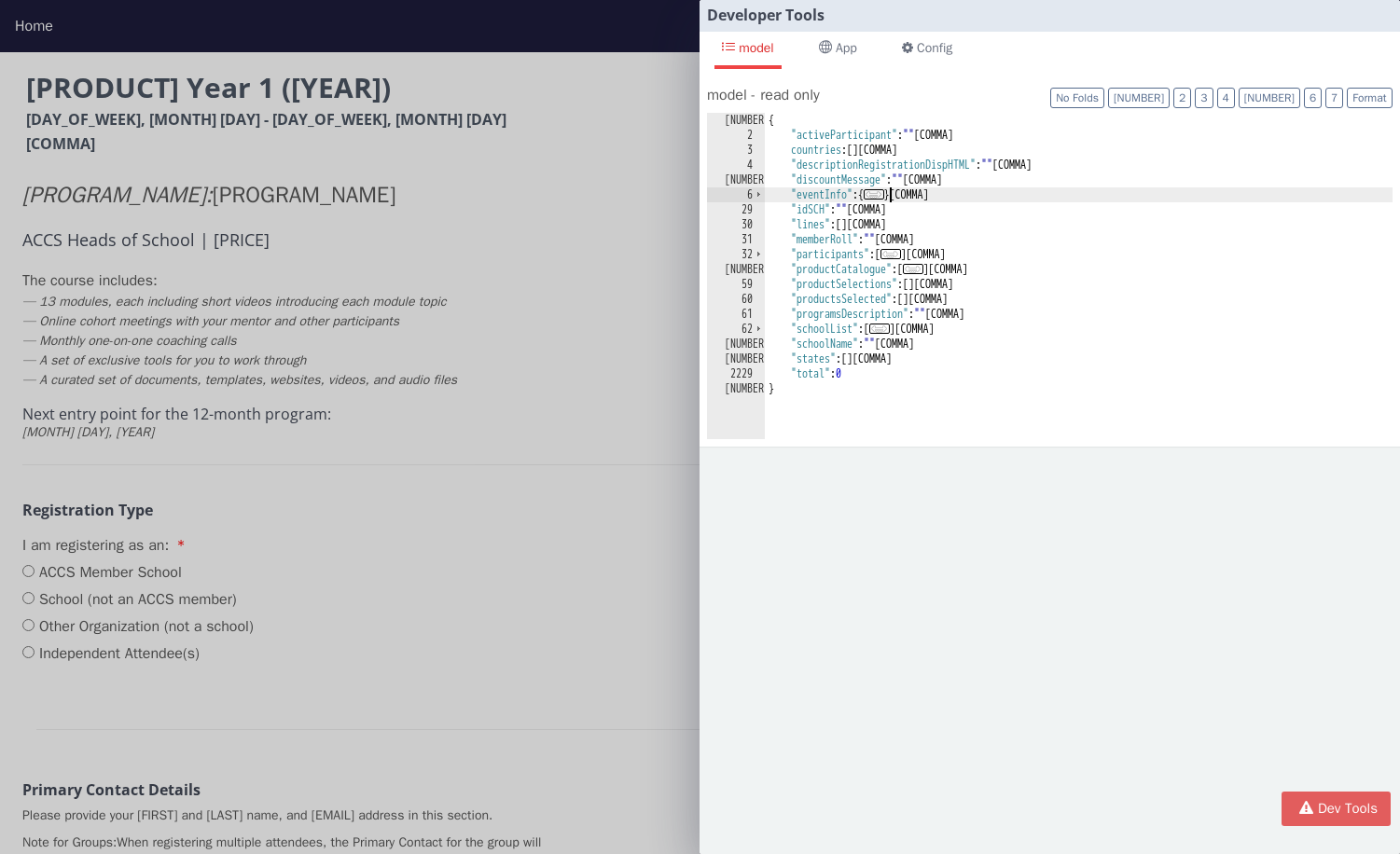 click on "..." at bounding box center (874, 194) 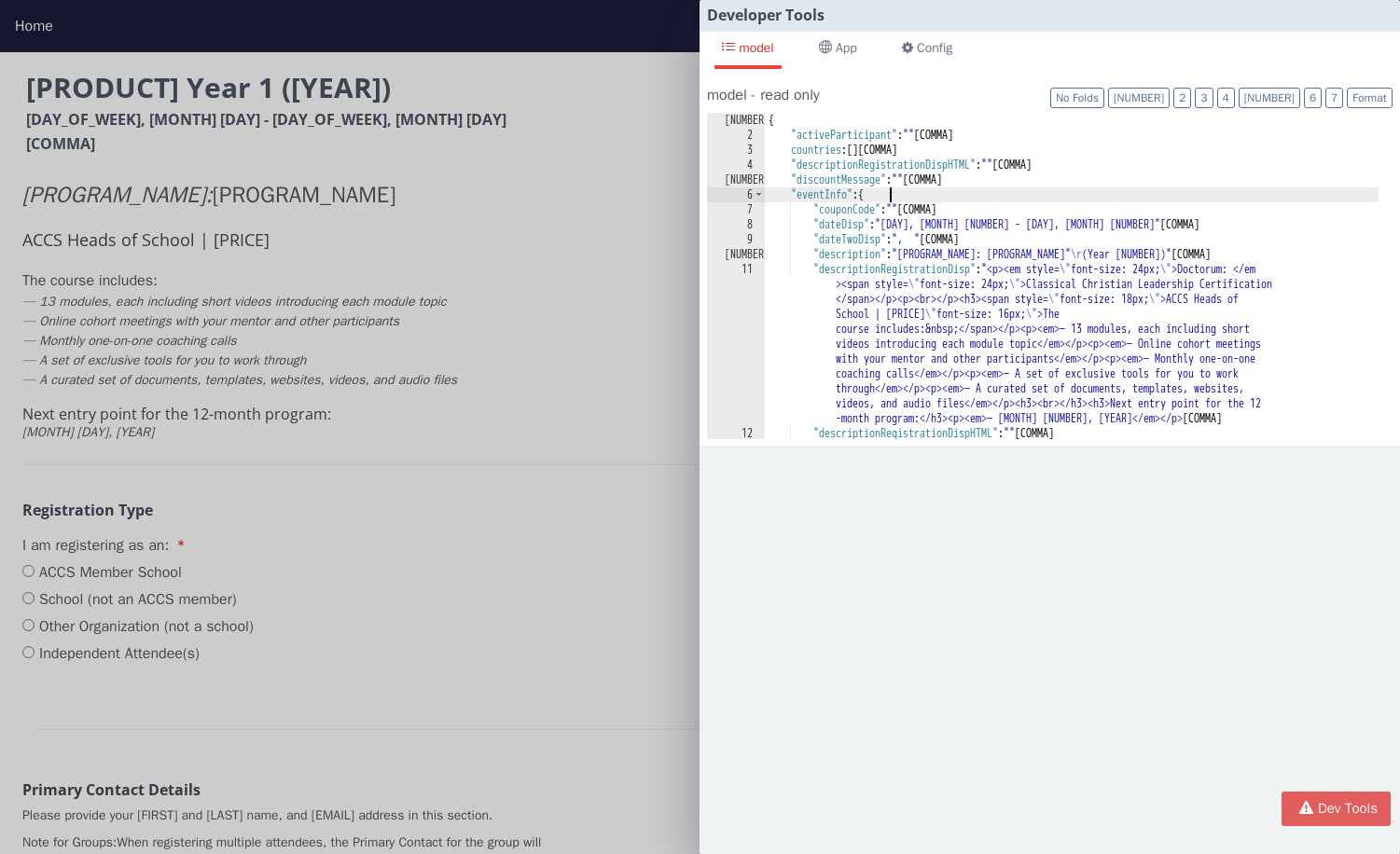 click on "{      "activeParticipant" :  "" ,      "countries" :  [ ] ,      "descriptionRegistrationDispHTML" :  "" ,      "discountMessage" :  "" ,      "eventInfo" :  {           "couponCode" :  "" ,           "dateDisp" :  "[DAY], [MONTH] [NUMBER] - [DAY], [MONTH] [NUMBER]" ,           "dateTwoDisp" :  ",  " ,           "description" :  "[PROGRAM_NAME]: [PROGRAM_NAME] \r (Year [NUMBER])" ,           "descriptionRegistrationDisp" :  "\u003cp\u003e\u003cem style= \" font-size: 24px; \" >[PROGRAM_NAME]: </em >\u003cspan style= \" font-size: 24px; \" >[PROGRAM_NAME] </span>\u003c/p>\u003cp>\u003cbr\u003e\u003c/p>\u003ch3>\u003cspan style= \" font-size: 18px; \" >ACCS Heads of  </span>\u003c/h3>\u003cp>\u003cbr\u003e\u003c/p>\u003cp>\u003cspan style= \" font-size: 16px; \" >The  </span>\u003c/p>\u003cp>\u003cem>— 13 modules, each including short  </em>\u003c/p>\u003cp>\u003cem>— Online cohort meetings  ,           ," at bounding box center [1072, 291] 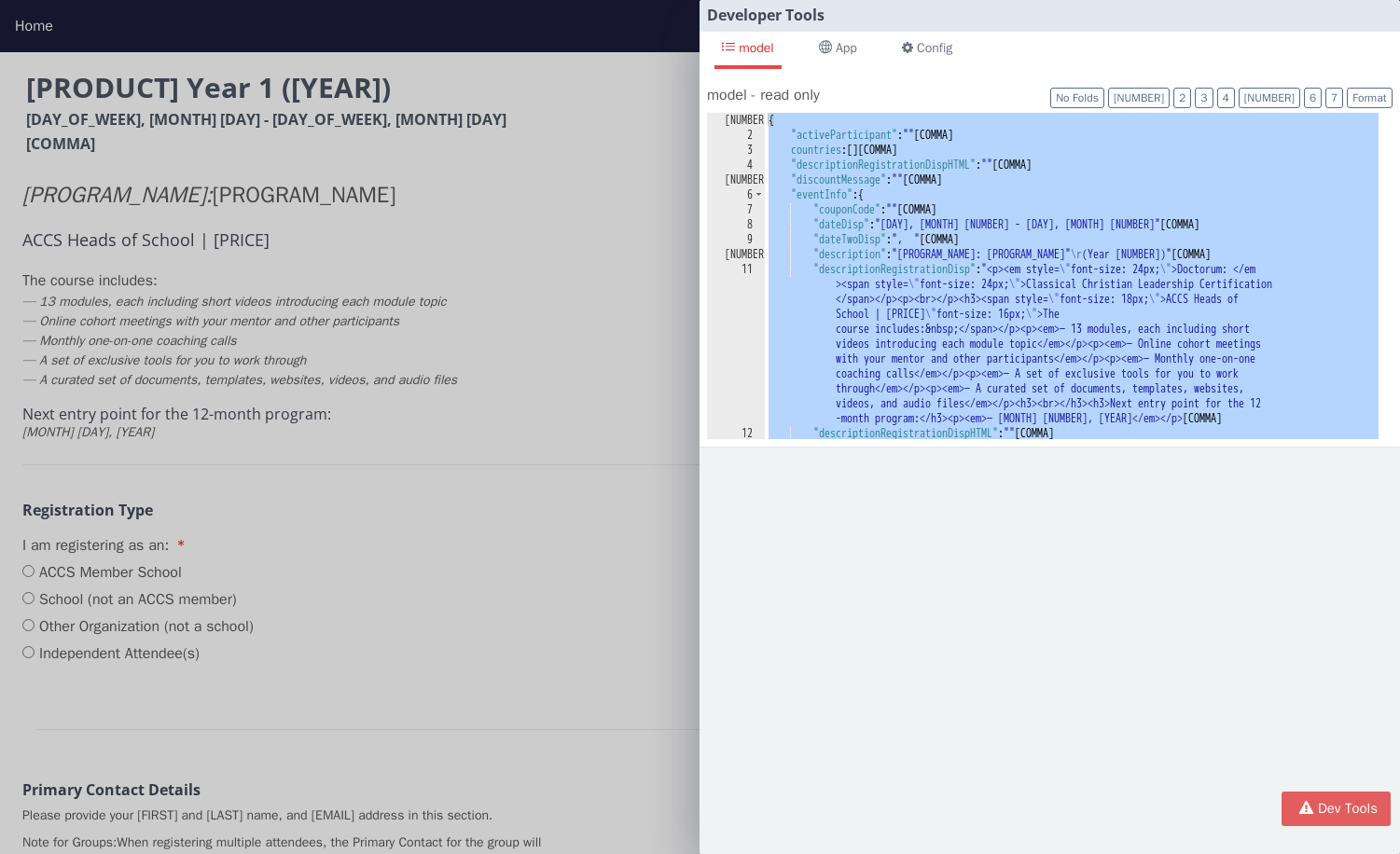 click on "{      "activeParticipant" :  "" ,      "countries" :  [ ] ,      "descriptionRegistrationDispHTML" :  "" ,      "discountMessage" :  "" ,      "eventInfo" :  {           "couponCode" :  "" ,           "dateDisp" :  "[DAY], [MONTH] [NUMBER] - [DAY], [MONTH] [NUMBER]" ,           "dateTwoDisp" :  ",  " ,           "description" :  "[PROGRAM_NAME]: [PROGRAM_NAME] \r (Year [NUMBER])" ,           "descriptionRegistrationDisp" :  "\u003cp\u003e\u003cem style= \" font-size: 24px; \" >[PROGRAM_NAME]: </em >\u003cspan style= \" font-size: 24px; \" >[PROGRAM_NAME] </span>\u003c/p>\u003cp>\u003cbr\u003e\u003c/p>\u003ch3>\u003cspan style= \" font-size: 18px; \" >ACCS Heads of  </span>\u003c/h3>\u003cp>\u003cbr\u003e\u003c/p>\u003cp>\u003cspan style= \" font-size: 16px; \" >The  </span>\u003c/p>\u003cp>\u003cem>— 13 modules, each including short  </em>\u003c/p>\u003cp>\u003cem>— Online cohort meetings  ,           ," at bounding box center [1072, 291] 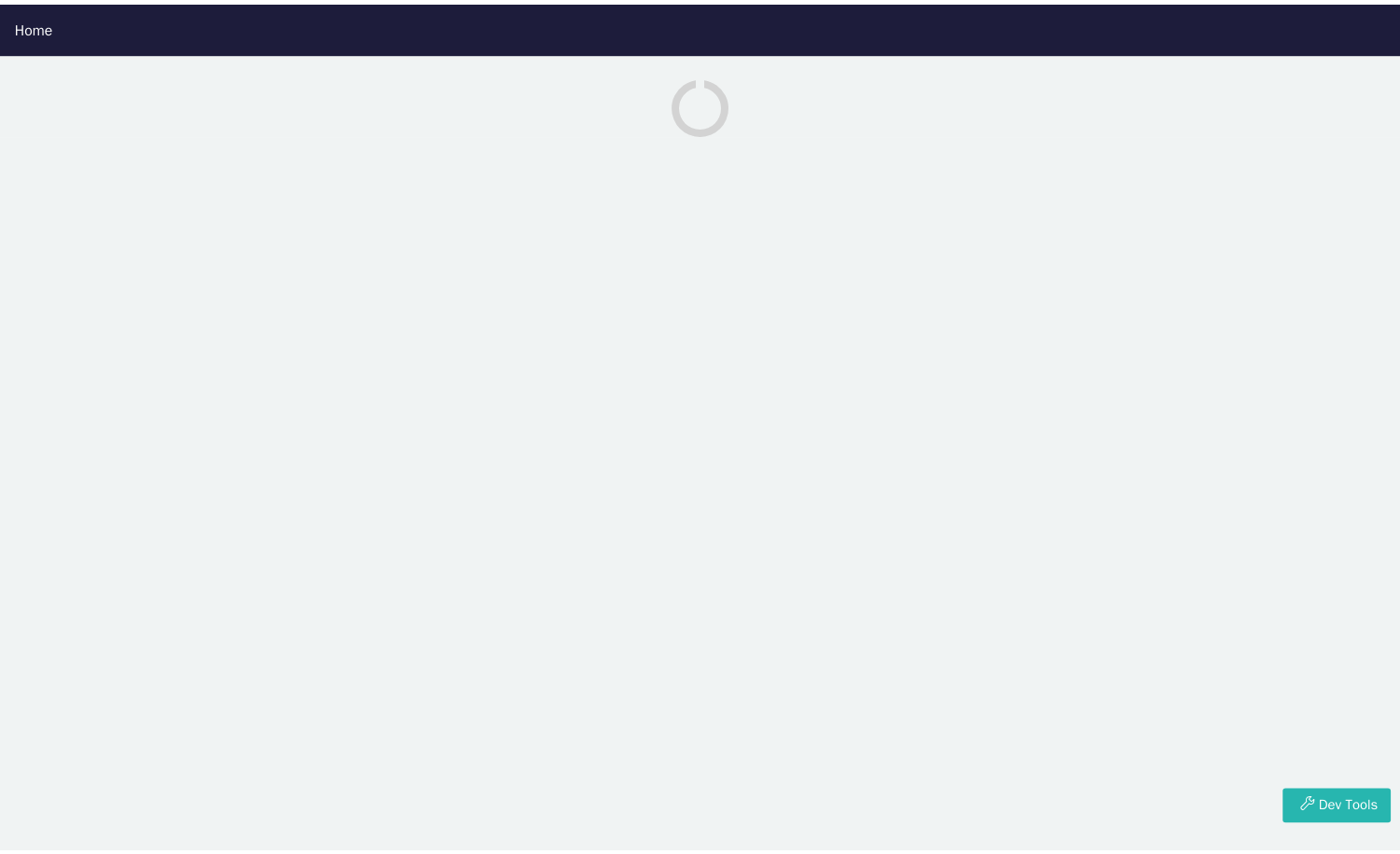 scroll, scrollTop: 0, scrollLeft: 0, axis: both 